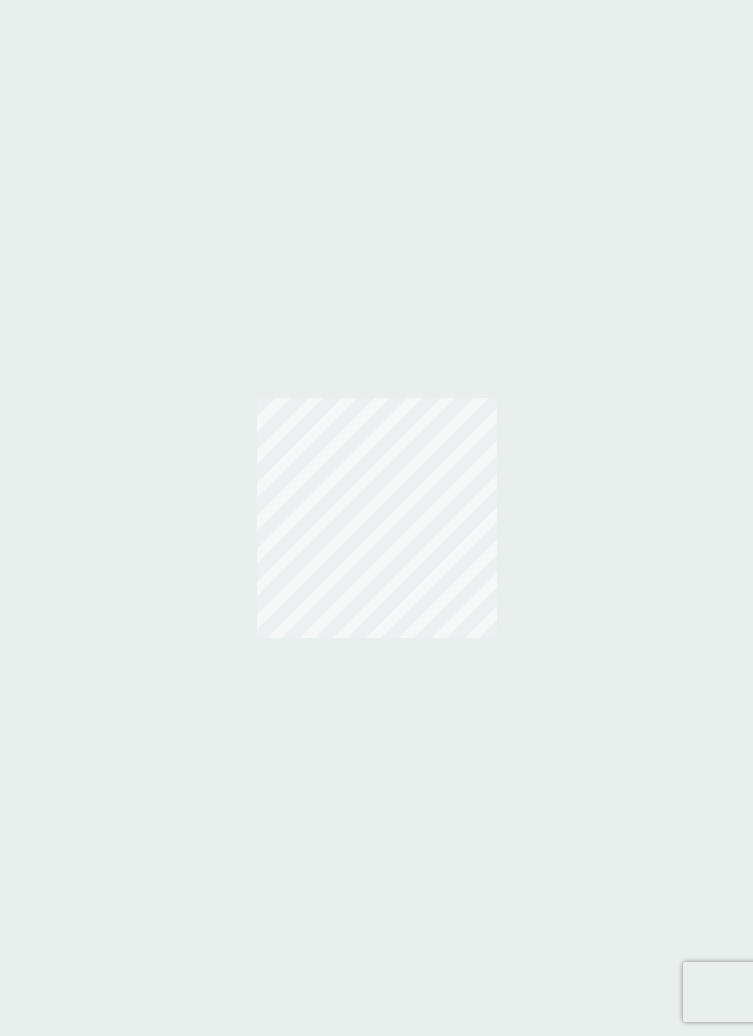 scroll, scrollTop: 0, scrollLeft: 0, axis: both 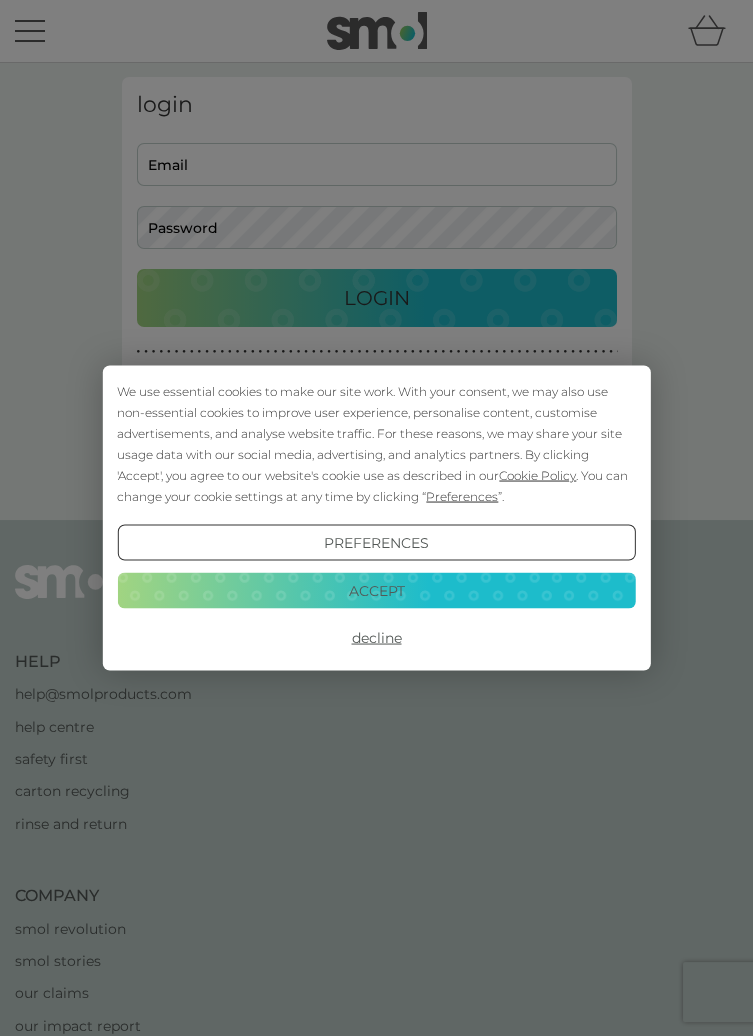 click on "Accept" at bounding box center [376, 590] 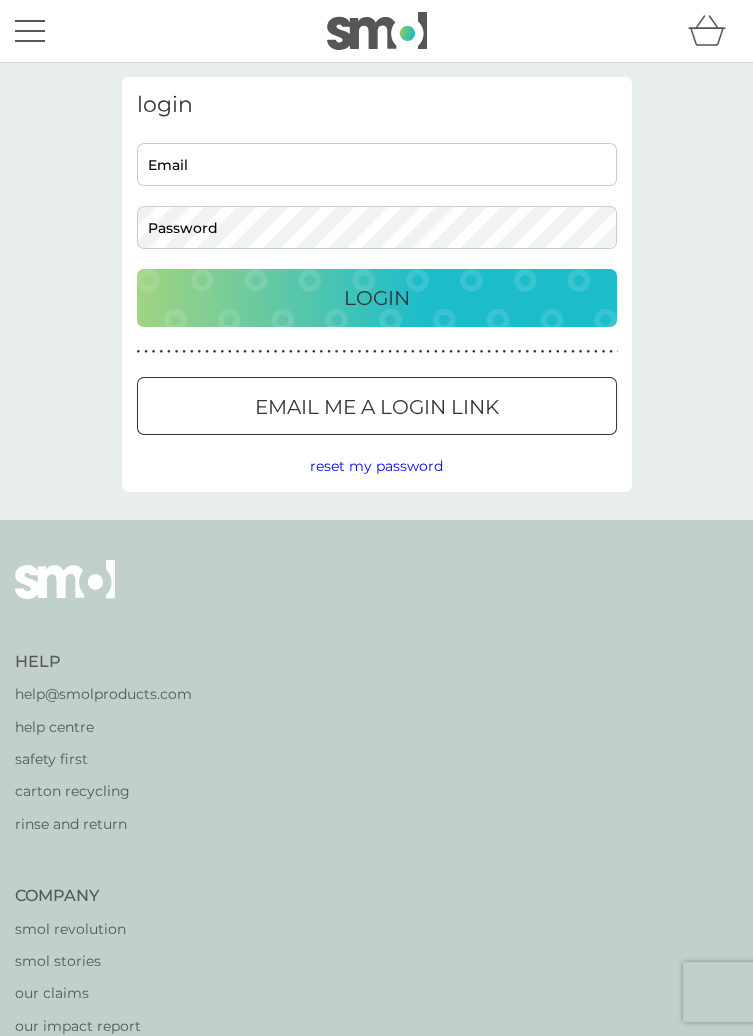 click on "Email" at bounding box center [377, 164] 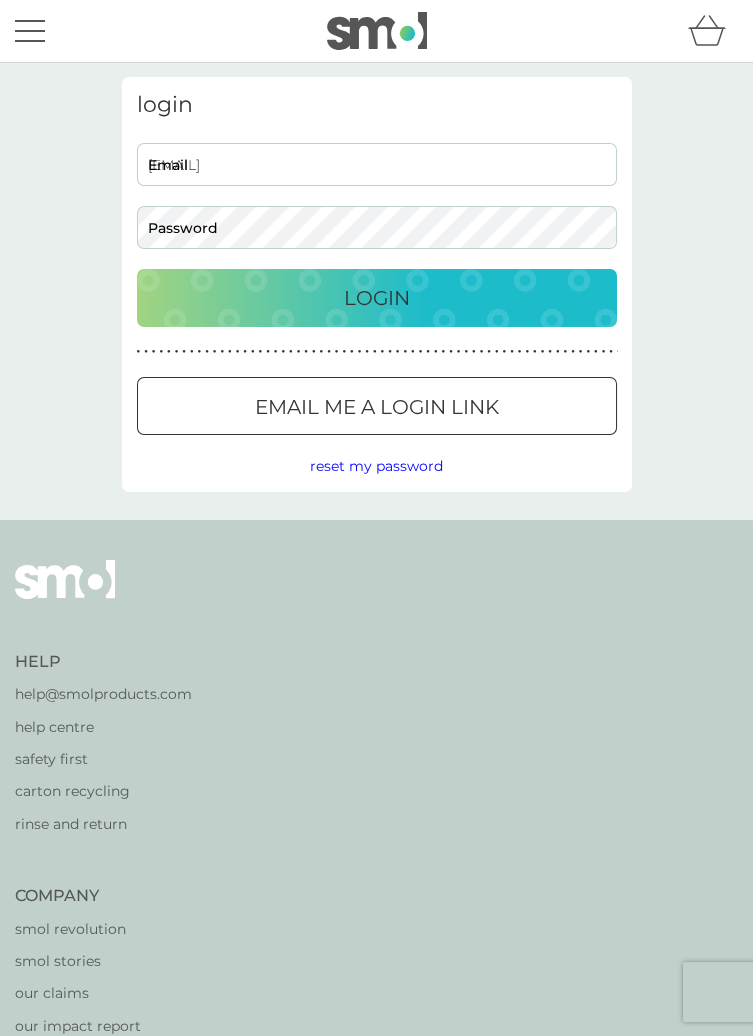 click on "Login" at bounding box center (377, 298) 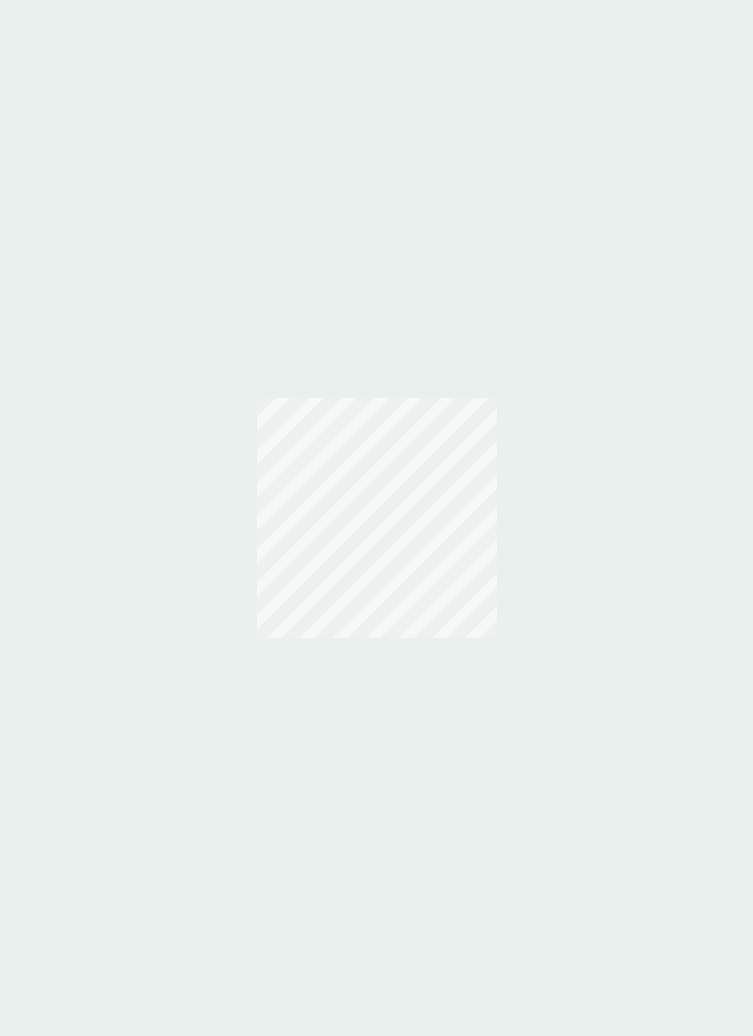 click at bounding box center [376, 518] 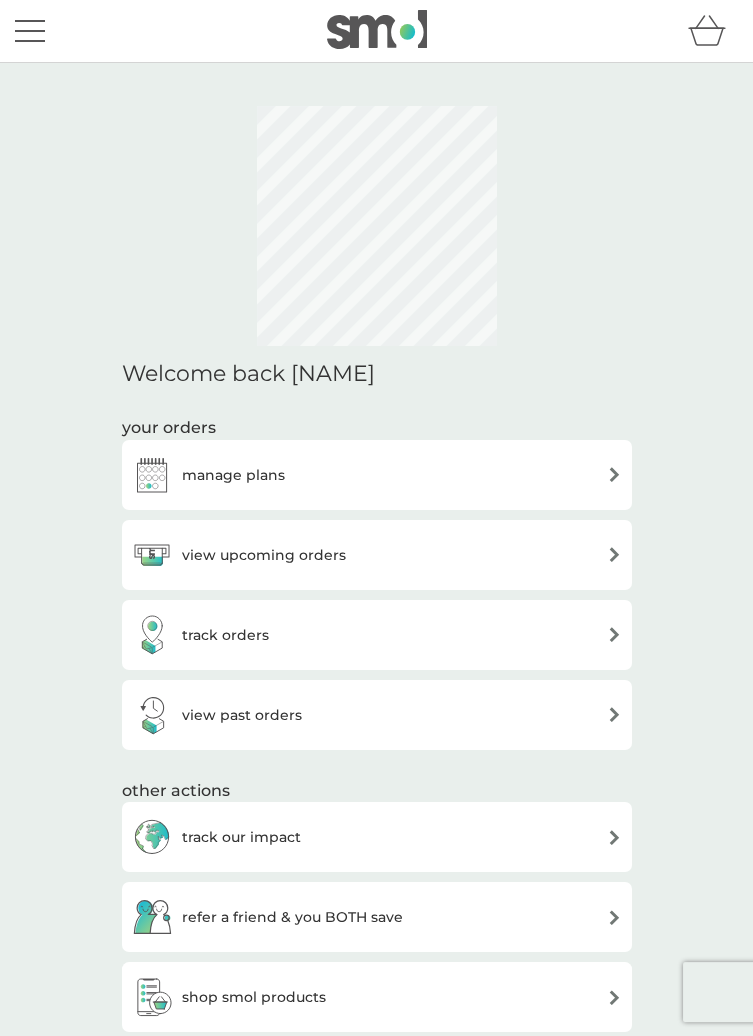 scroll, scrollTop: 0, scrollLeft: 0, axis: both 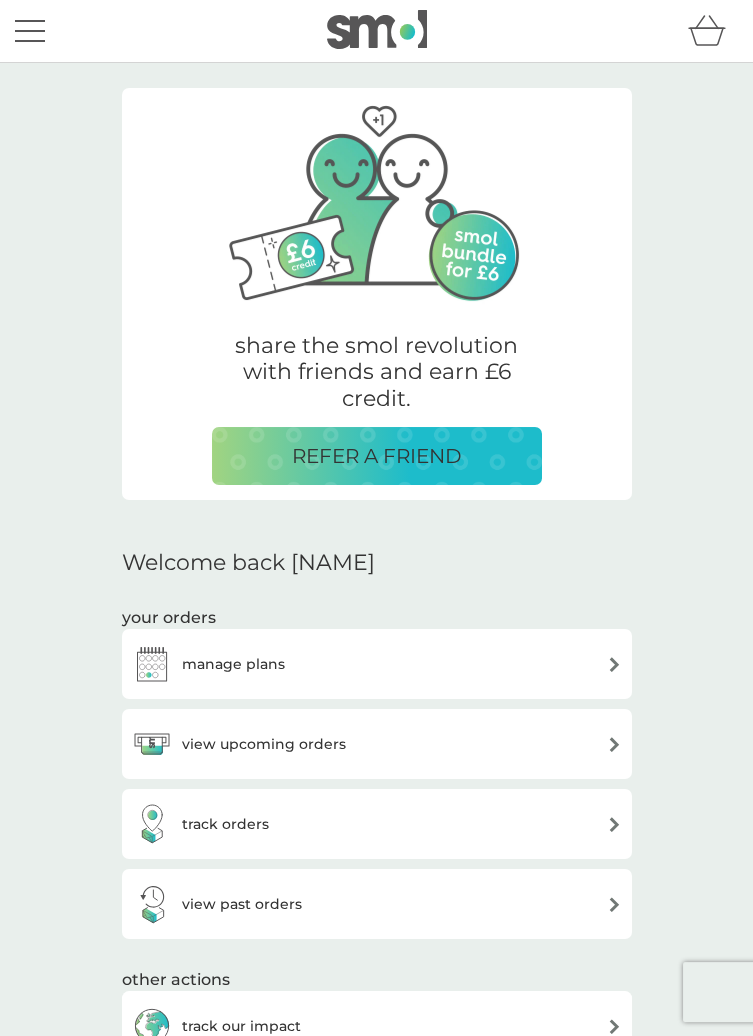 click on "manage plans" at bounding box center (377, 664) 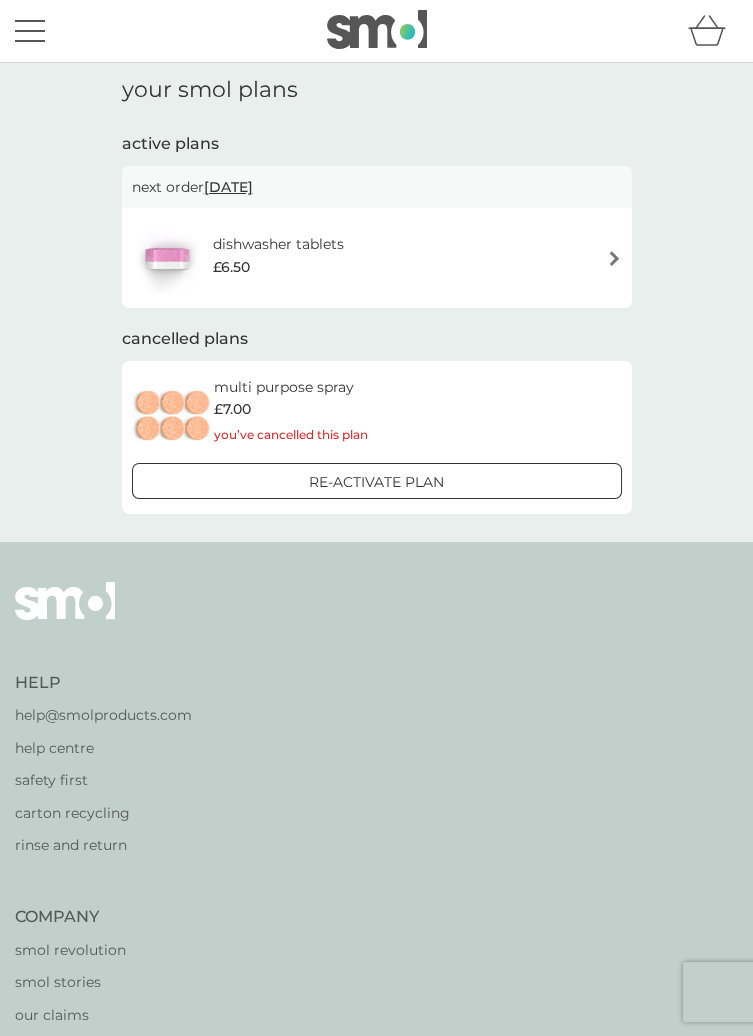 click on "dishwasher tablets £6.50" at bounding box center [377, 258] 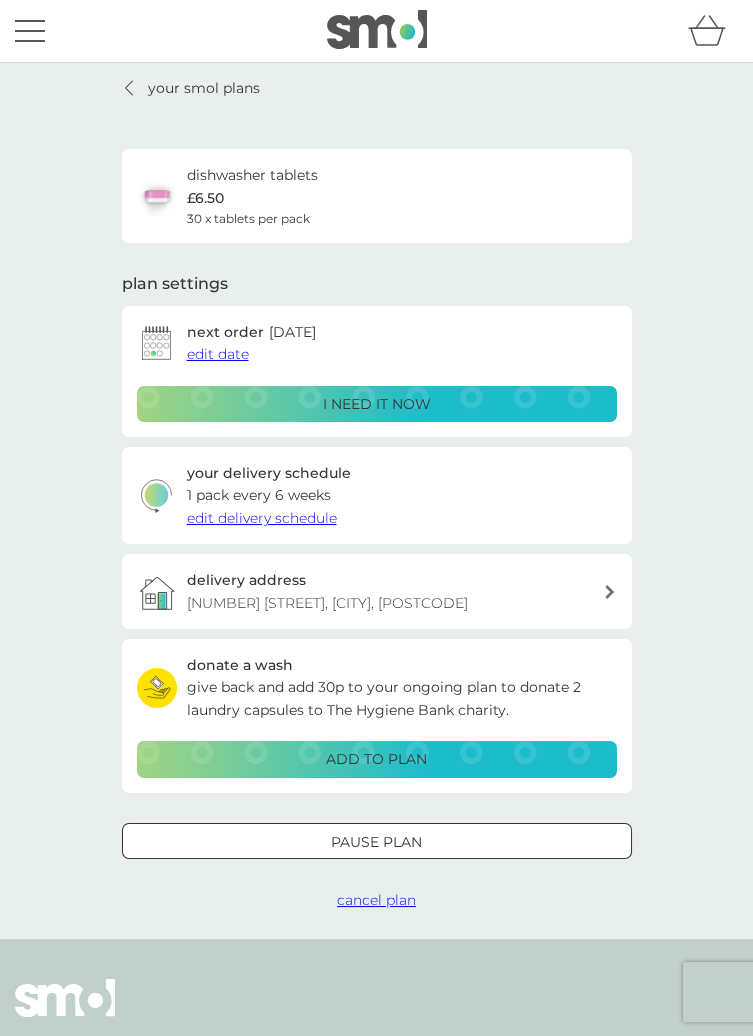 click on "edit date" at bounding box center (218, 354) 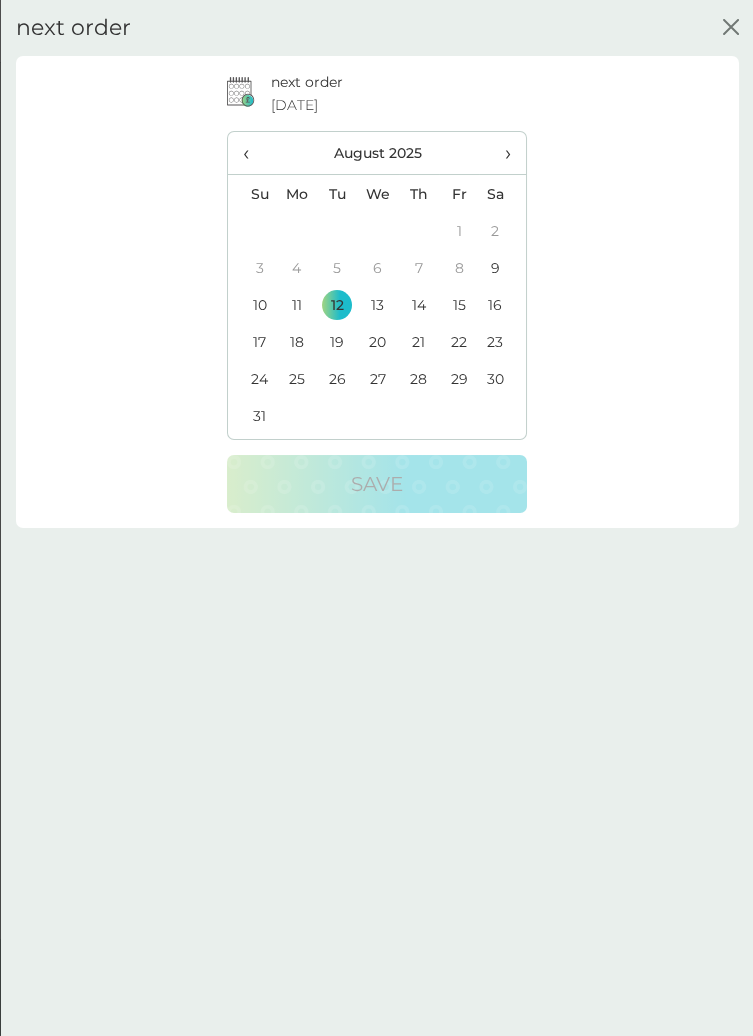 click on "26" at bounding box center (337, 378) 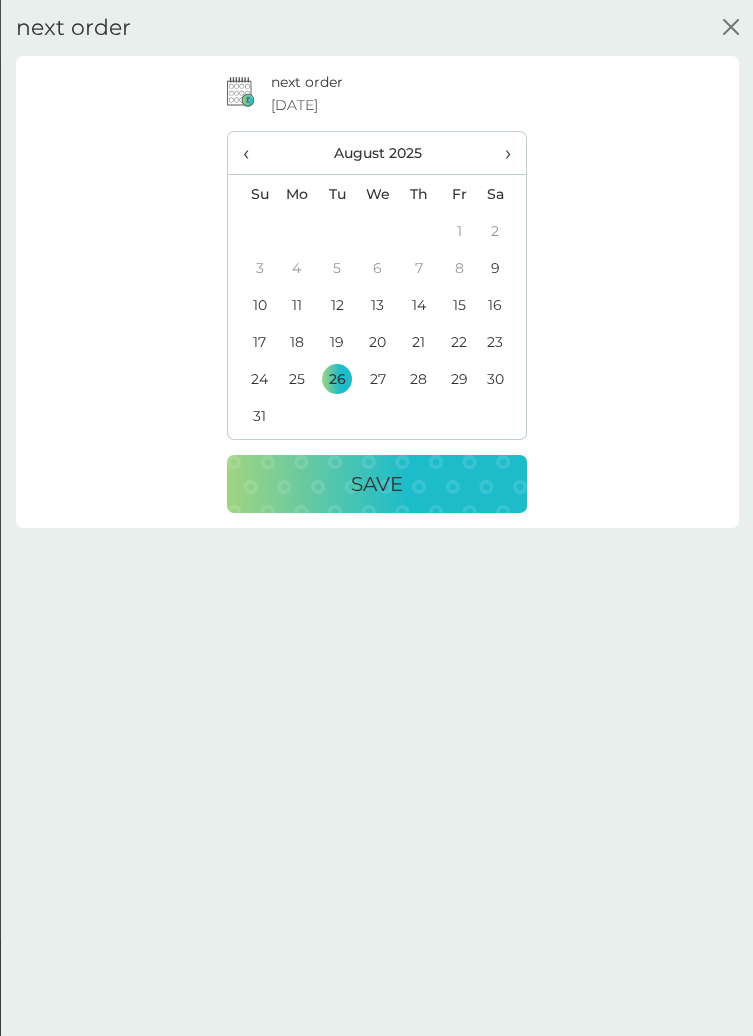 click on "Save" at bounding box center (377, 484) 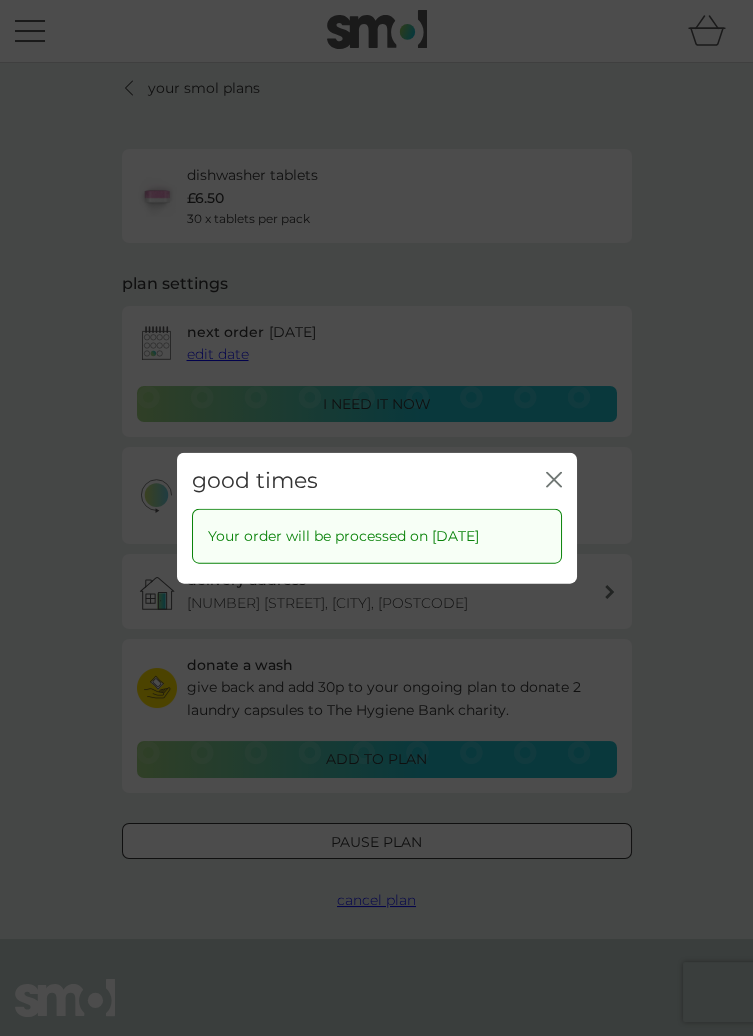 click 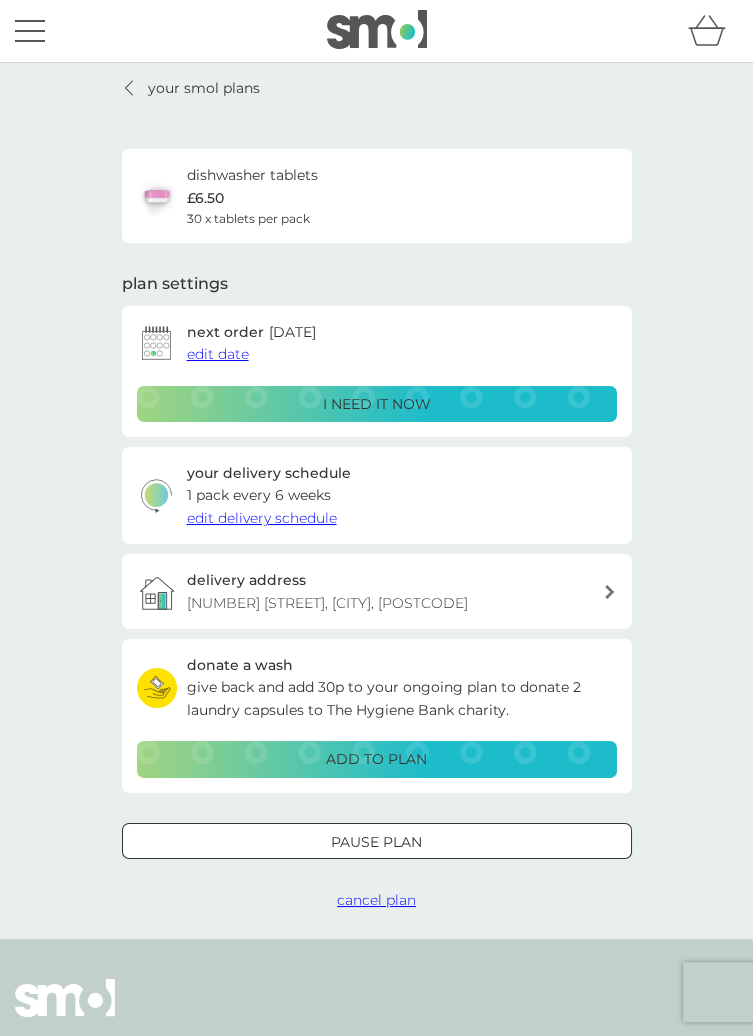 click on "edit delivery schedule" at bounding box center [262, 518] 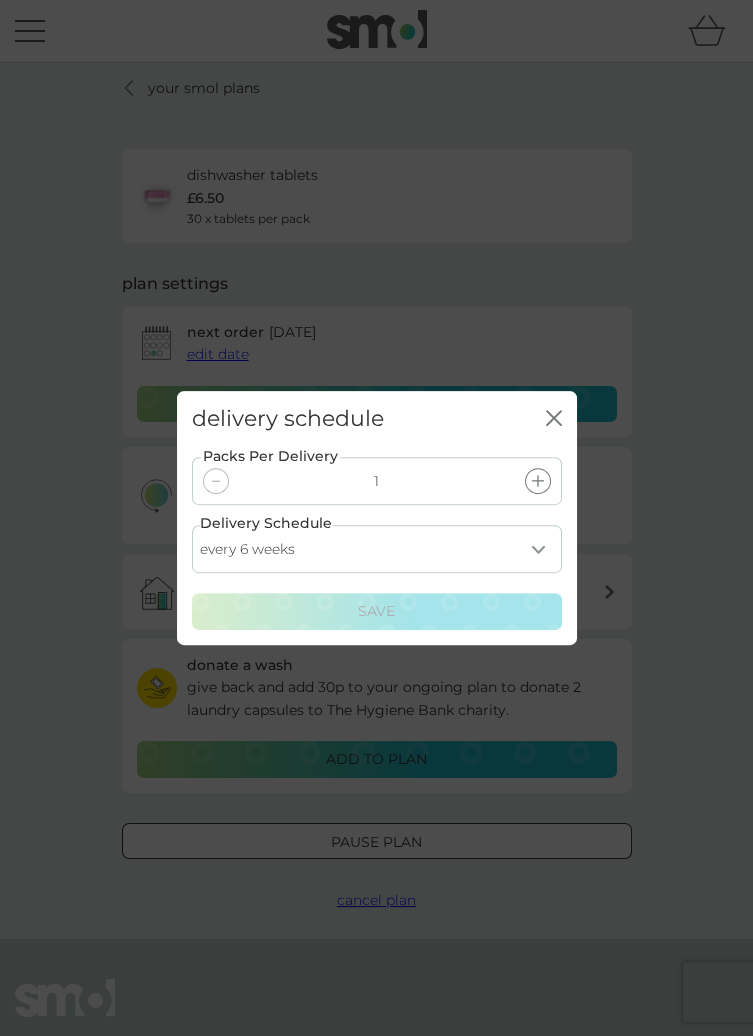 click on "every 1 week every 2 weeks every 3 weeks every 4 weeks every 5 weeks every 6 weeks every 7 weeks every 8 weeks every 9 weeks every 10 weeks every 11 weeks every 12 weeks every 13 weeks every 14 weeks every 15 weeks every 16 weeks every 17 weeks" at bounding box center (377, 550) 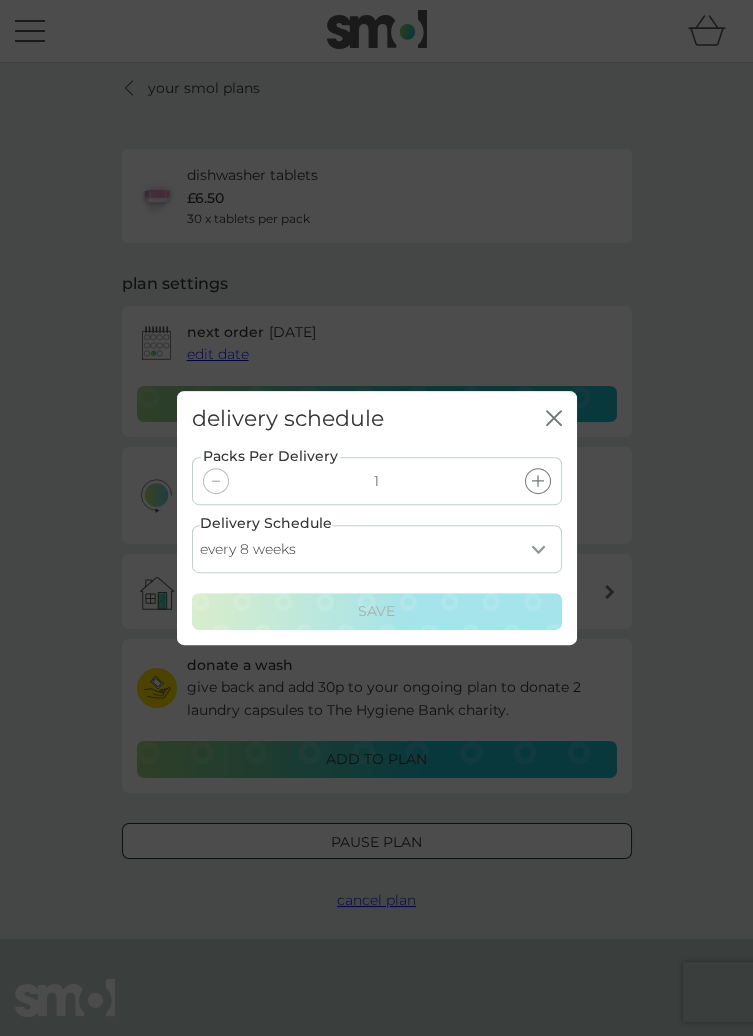 click on "every 1 week every 2 weeks every 3 weeks every 4 weeks every 5 weeks every 6 weeks every 7 weeks every 8 weeks every 9 weeks every 10 weeks every 11 weeks every 12 weeks every 13 weeks every 14 weeks every 15 weeks every 16 weeks every 17 weeks" at bounding box center (377, 550) 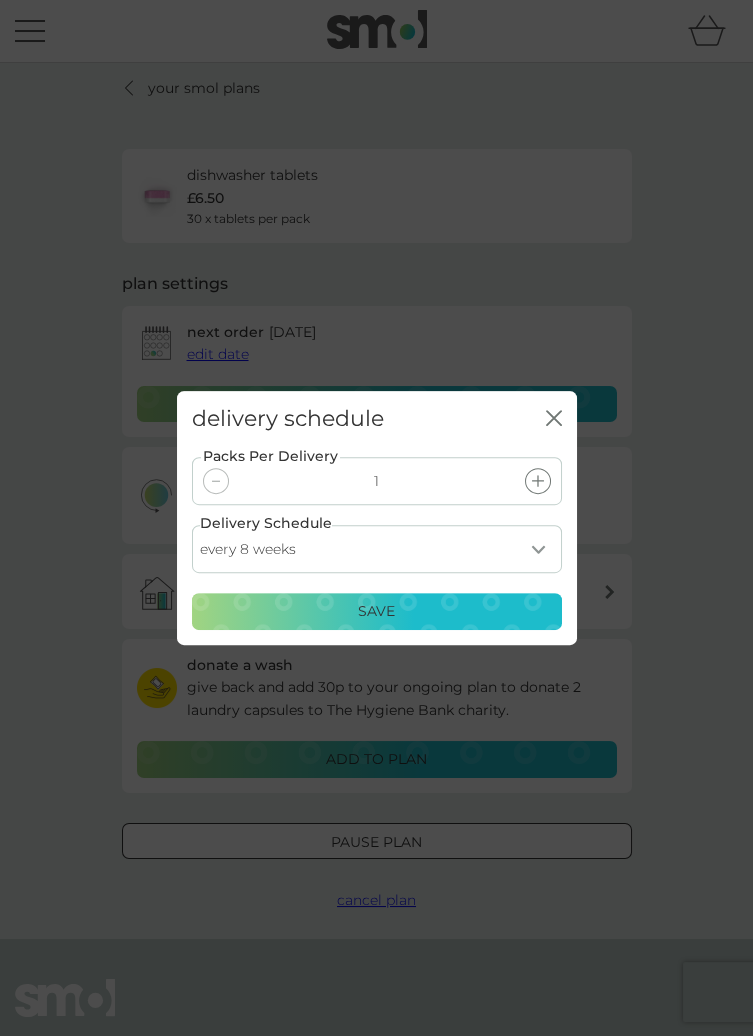 click on "Save" at bounding box center [376, 612] 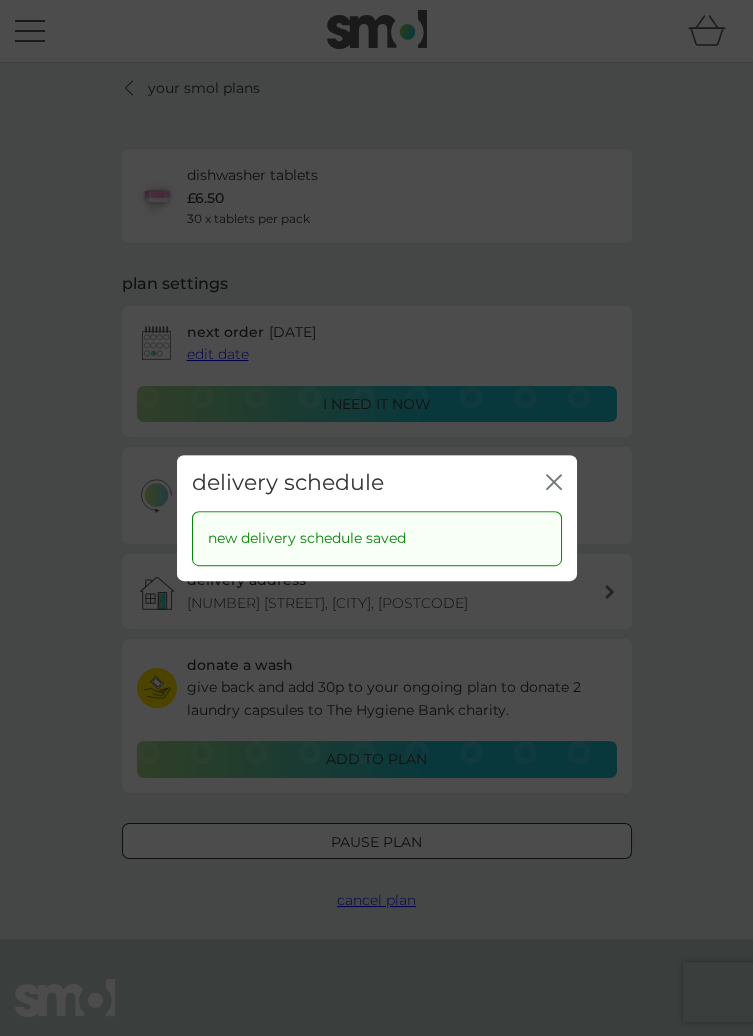 click on "close" 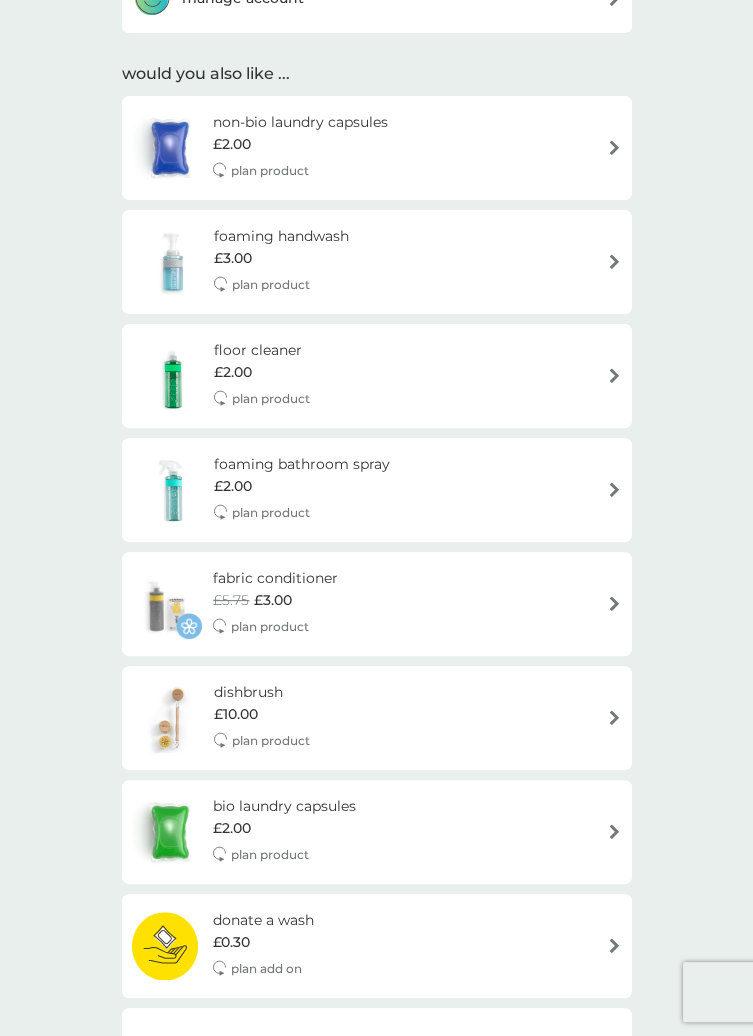 scroll, scrollTop: 1280, scrollLeft: 0, axis: vertical 